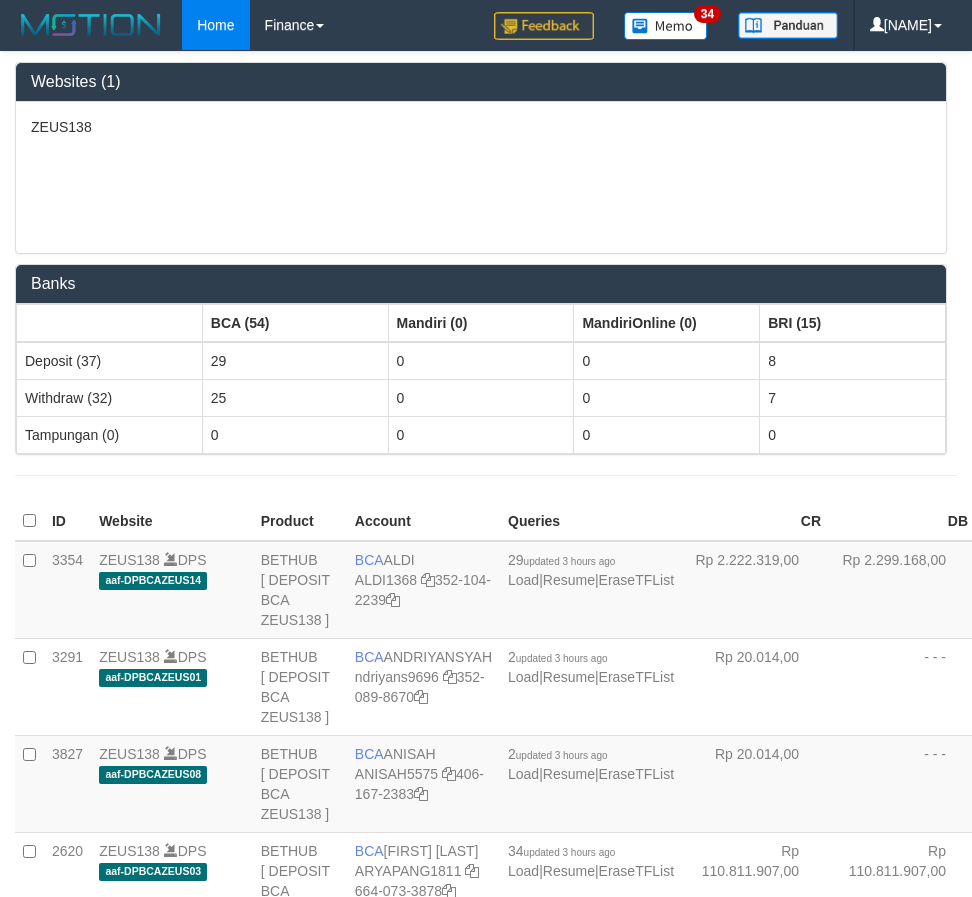 scroll, scrollTop: 1443, scrollLeft: 0, axis: vertical 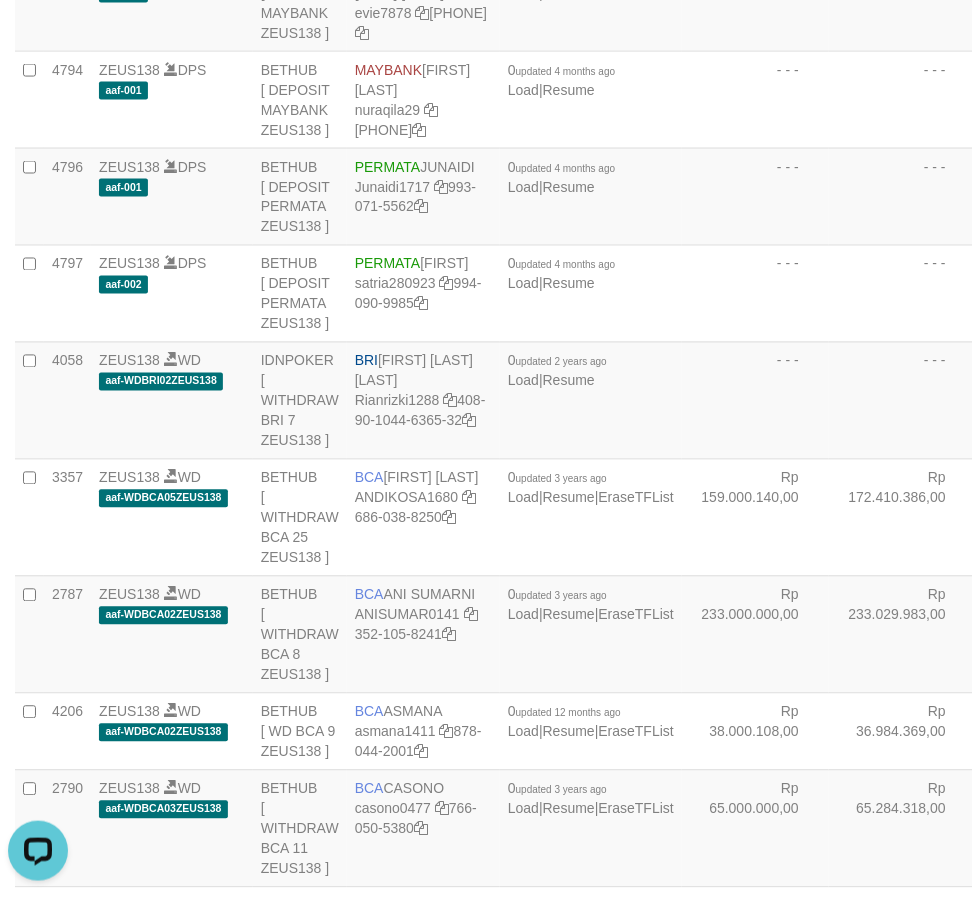 click on "BRI
[FIRST] [LAST] [LAST]
[USERNAME]
[ACCOUNT_NUMBER]" at bounding box center [423, -95] 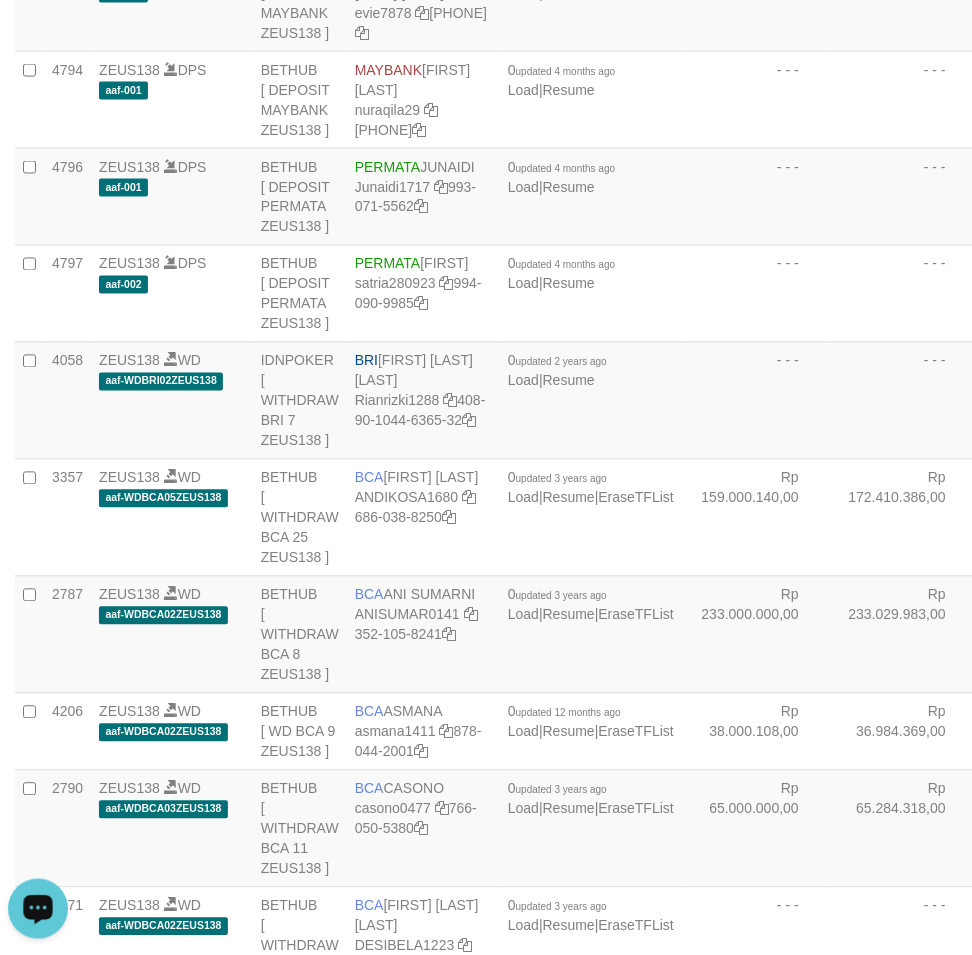 click on "BRI
[FIRST] [LAST]
[EMAIL]
[ACCOUNT_NUMBER]" at bounding box center (423, -289) 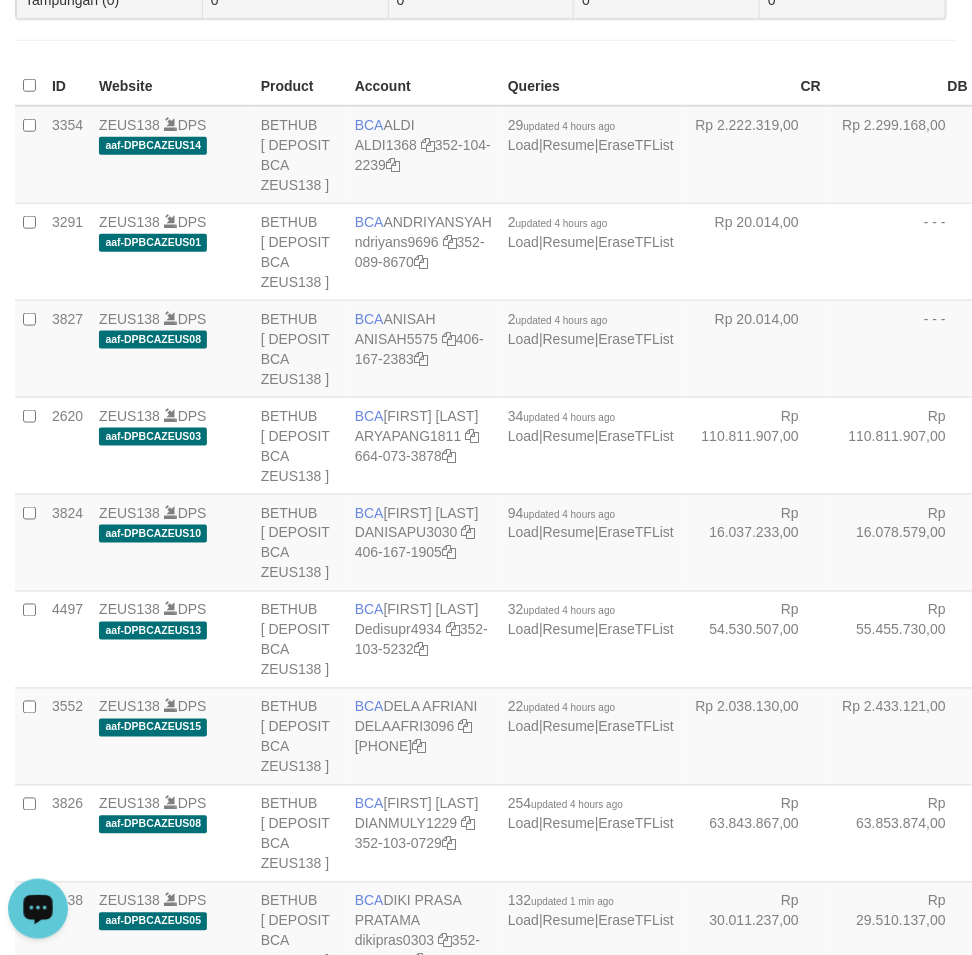scroll, scrollTop: 4516, scrollLeft: 0, axis: vertical 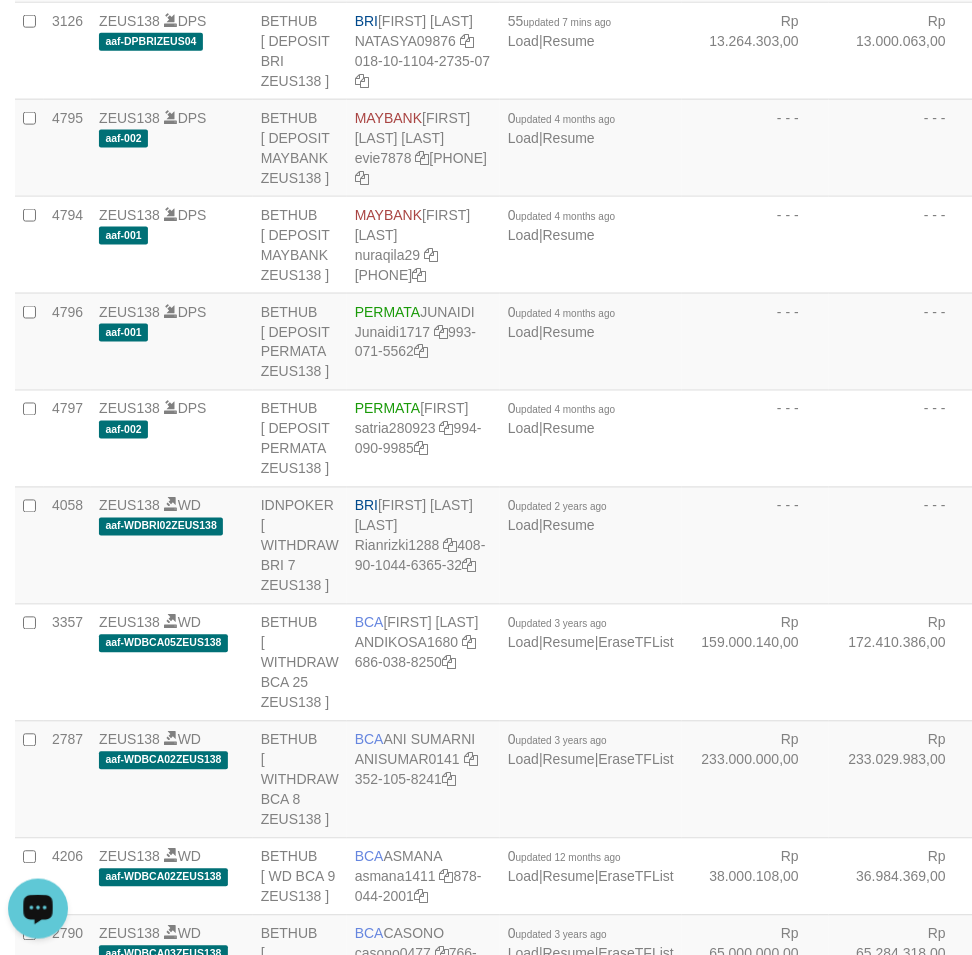 click on "BRI
[FIRST] [LAST]
[EMAIL]
[ACCOUNT_NUMBER]" at bounding box center (423, -144) 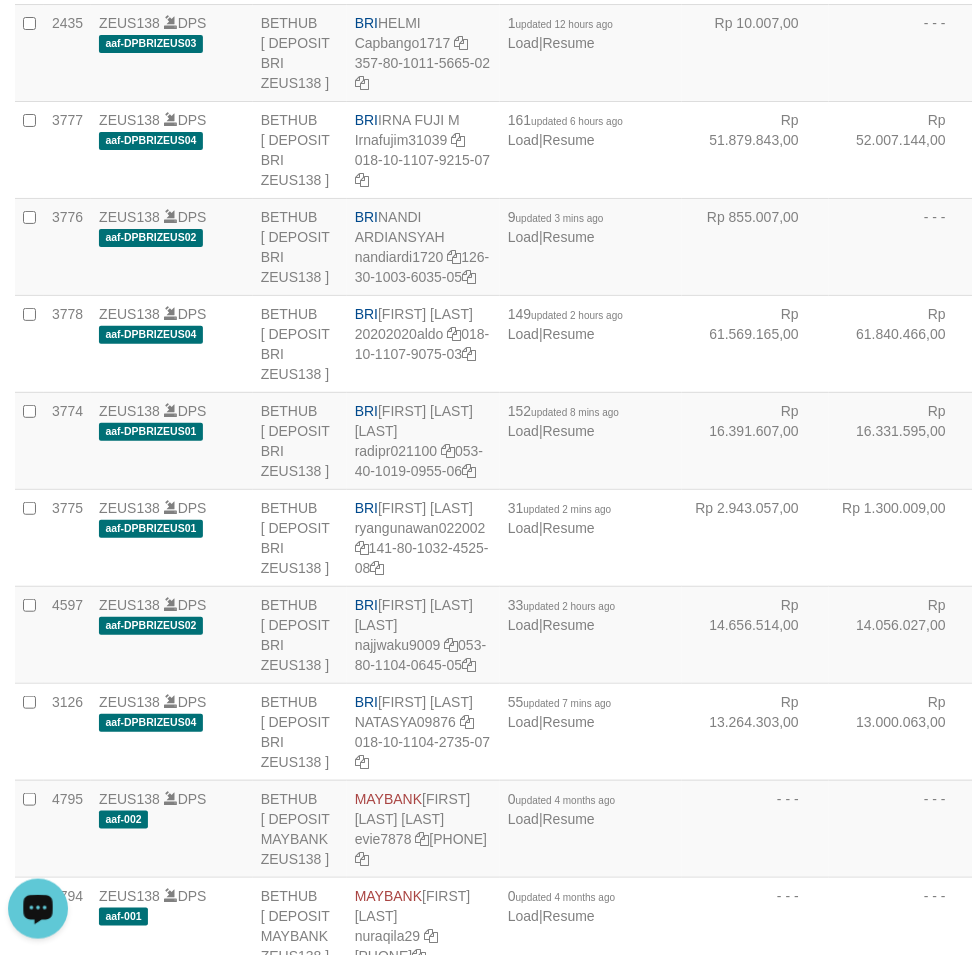 click on "BNI
[FIRST] [LAST] [LAST]
[ACCOUNT_NUMBER]
[PHONE]" at bounding box center (423, -142) 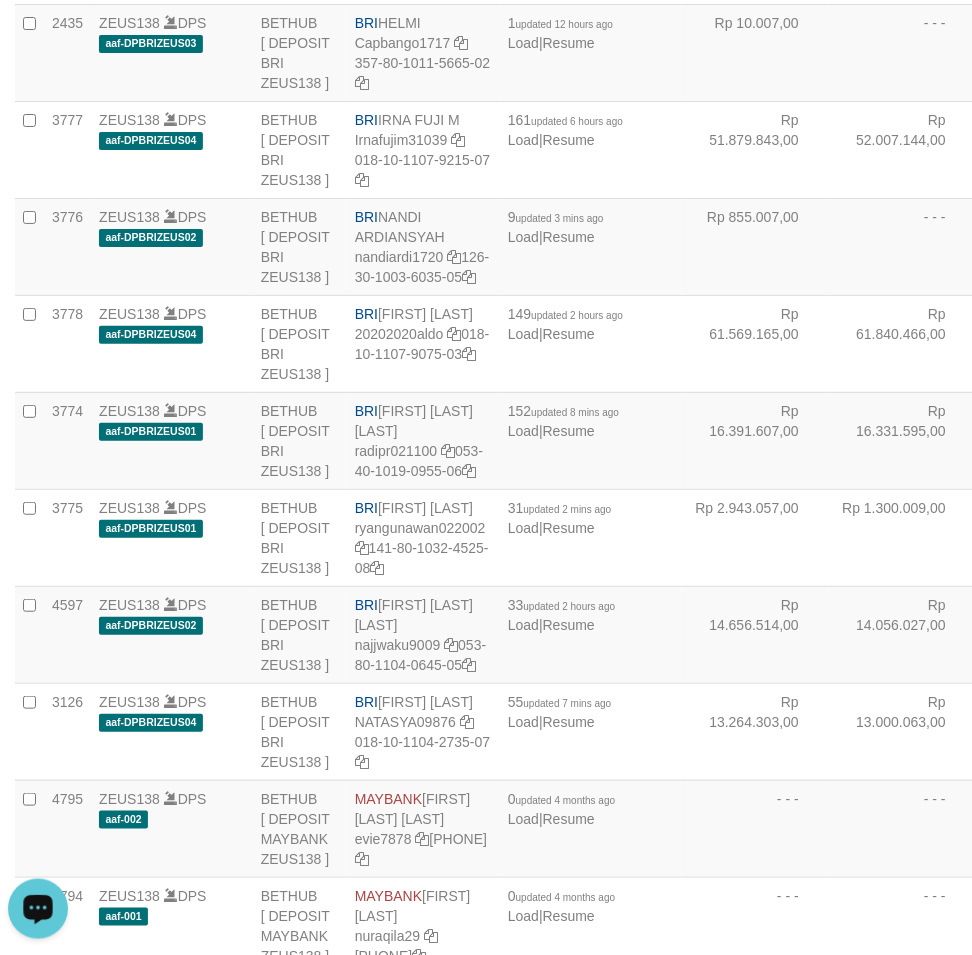 scroll, scrollTop: 4632, scrollLeft: 0, axis: vertical 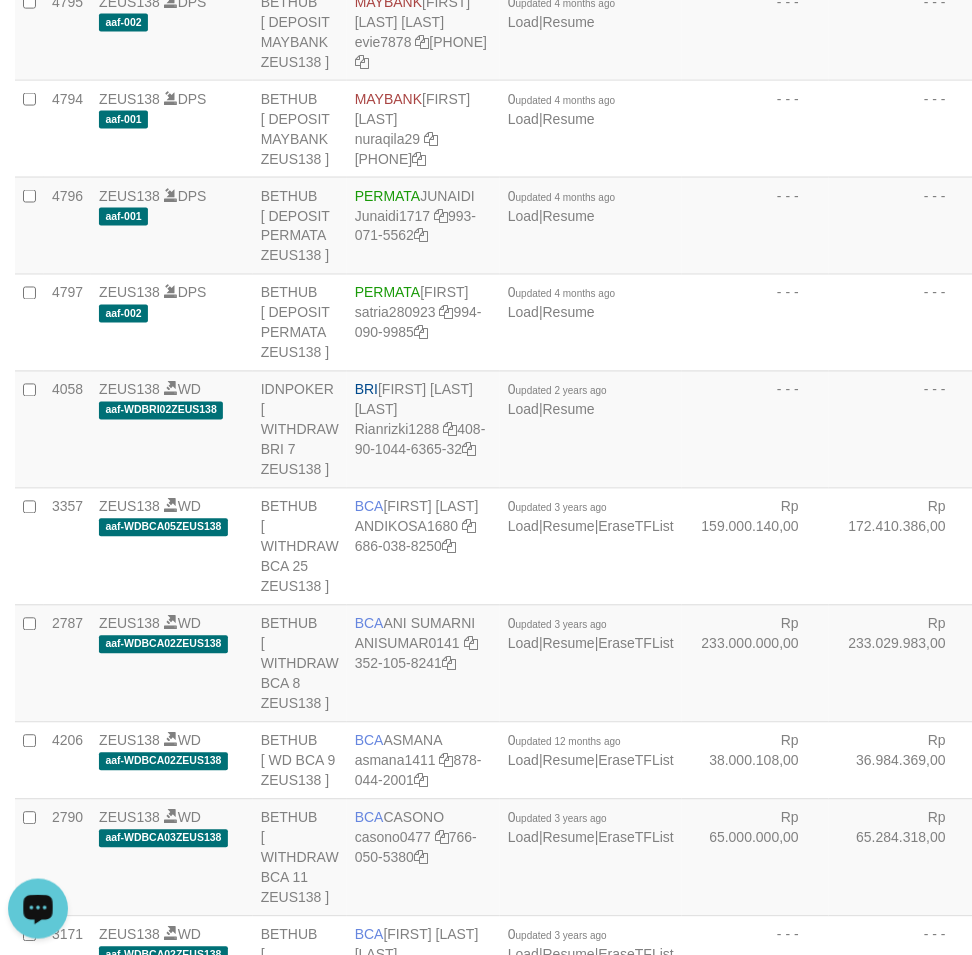 click on "BRI
[FIRST] [LAST] [LAST]
[USERNAME]
[ACCOUNT_NUMBER]" at bounding box center (423, -66) 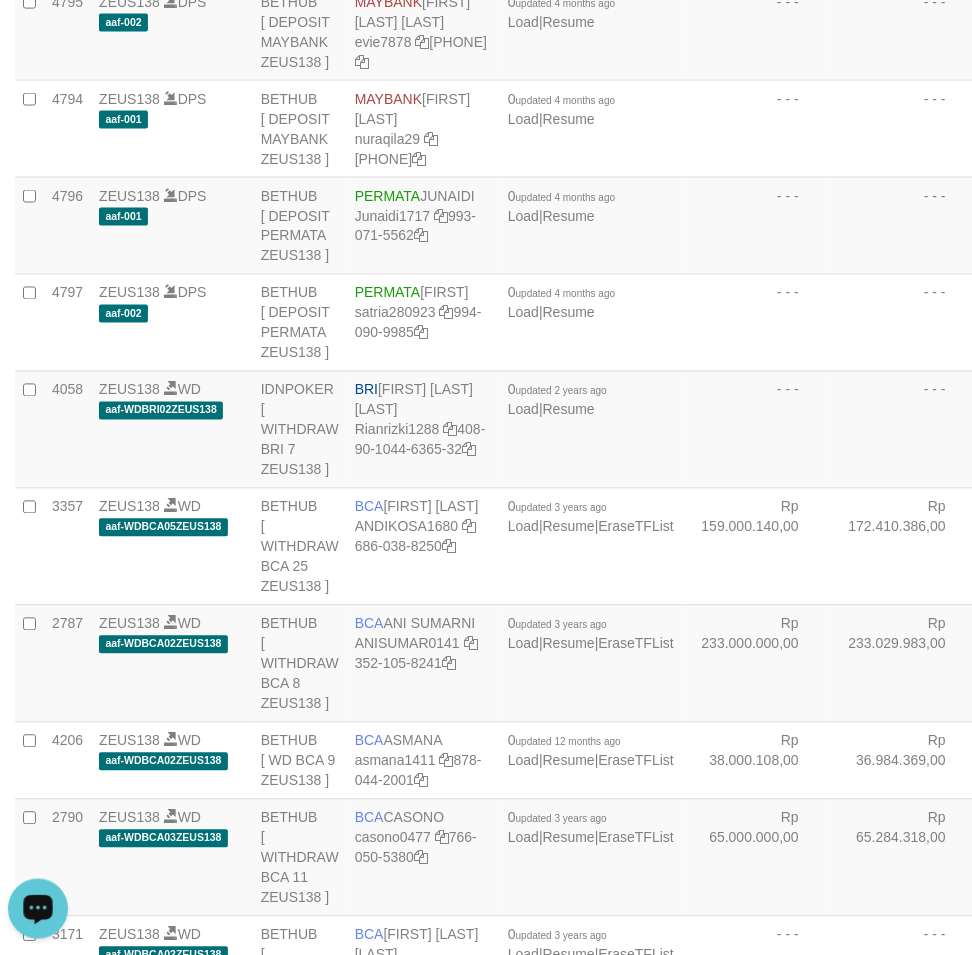 scroll, scrollTop: 4382, scrollLeft: 0, axis: vertical 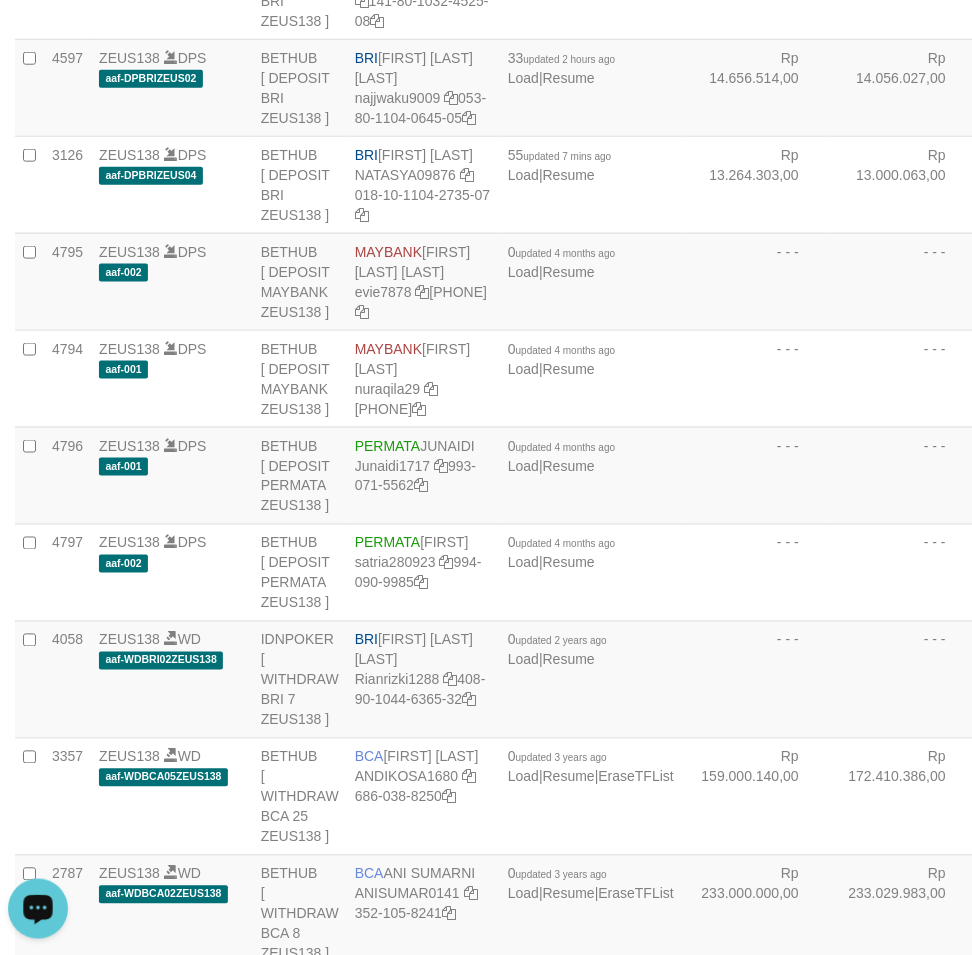 drag, startPoint x: 410, startPoint y: 247, endPoint x: 401, endPoint y: 262, distance: 17.492855 